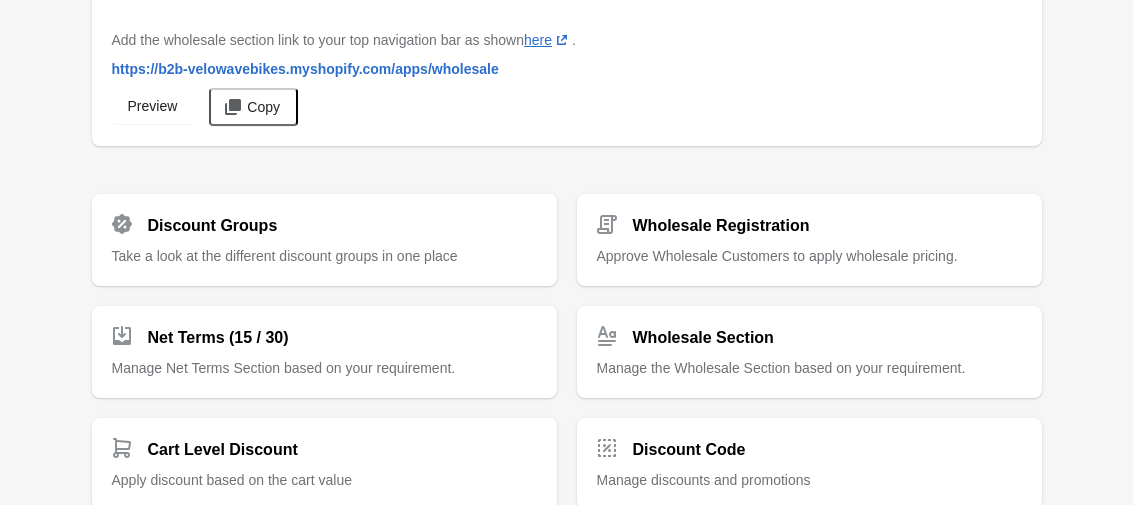 scroll, scrollTop: 266, scrollLeft: 0, axis: vertical 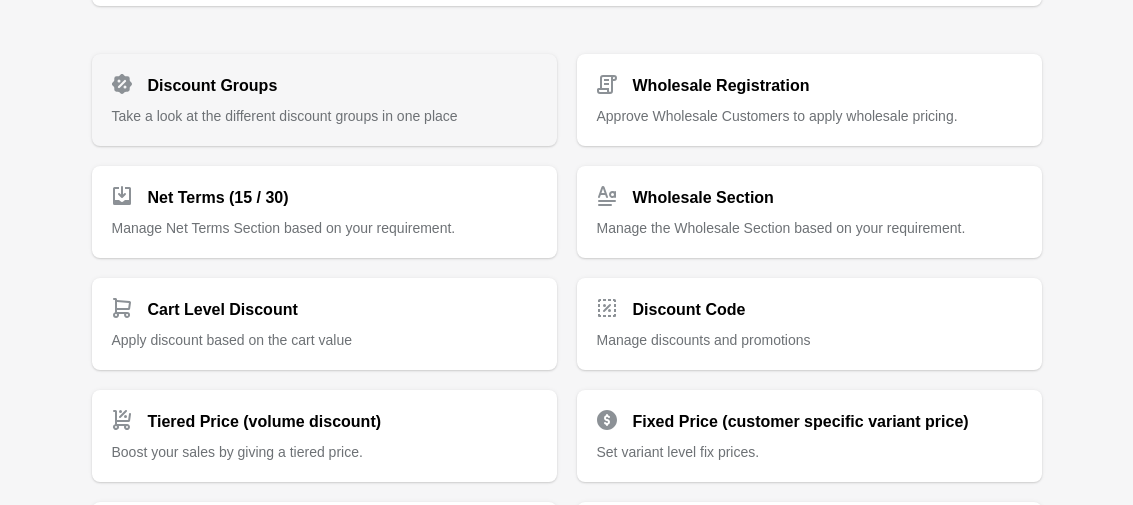 click on "Discount Groups" at bounding box center [316, 78] 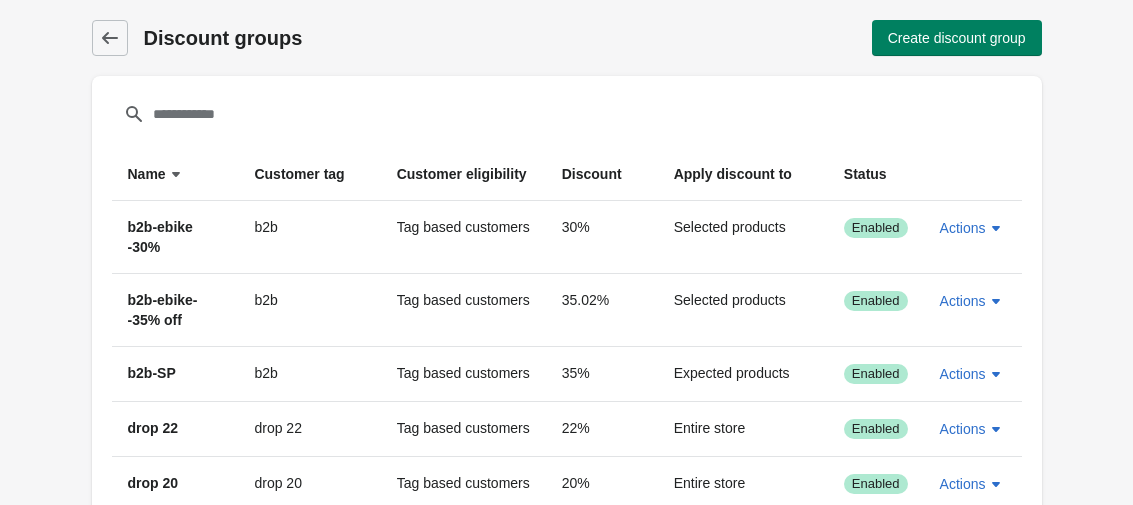 scroll, scrollTop: 133, scrollLeft: 0, axis: vertical 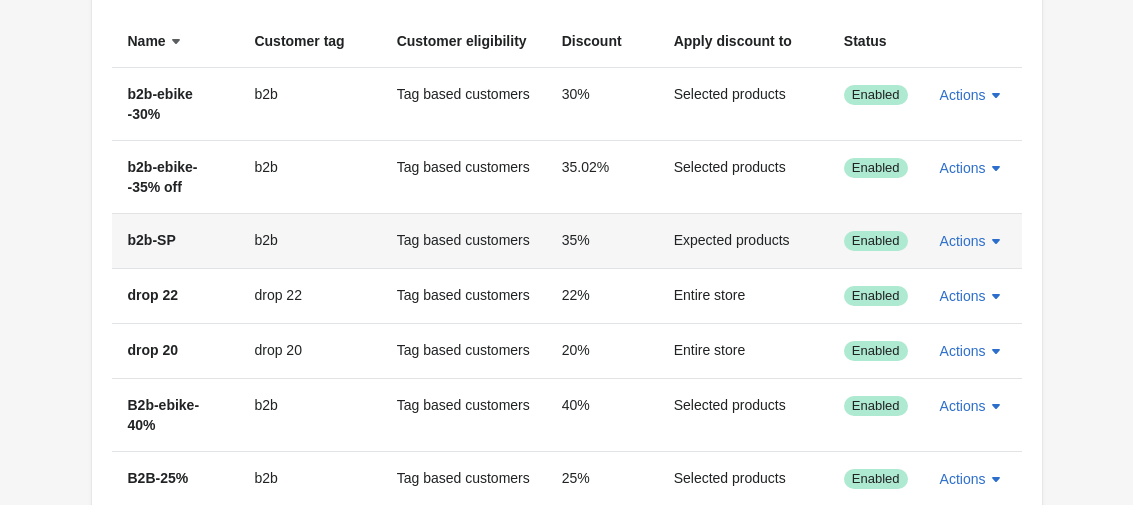 click on "b2b-SP" at bounding box center [175, 240] 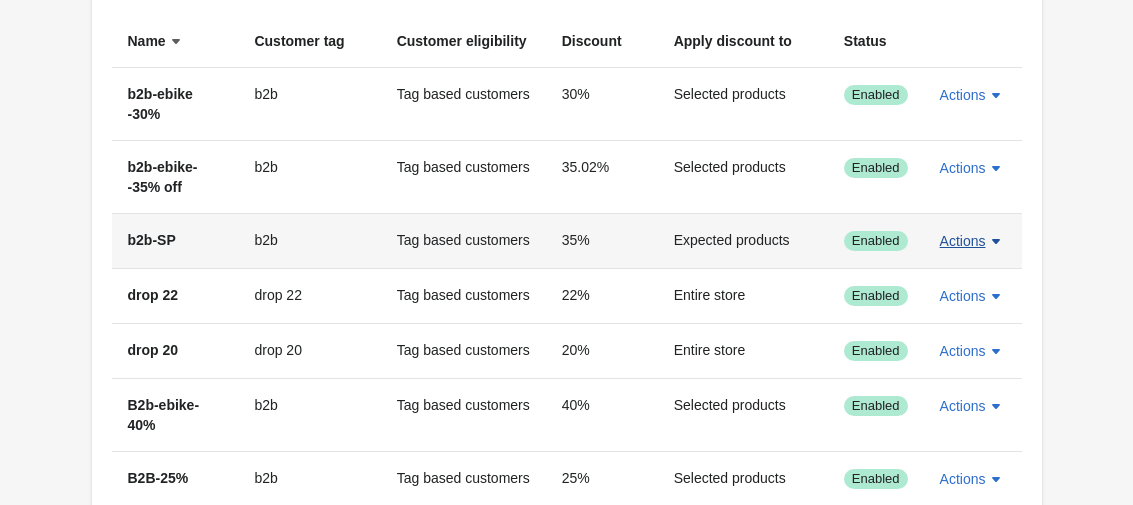 click on "Actions" at bounding box center [963, 241] 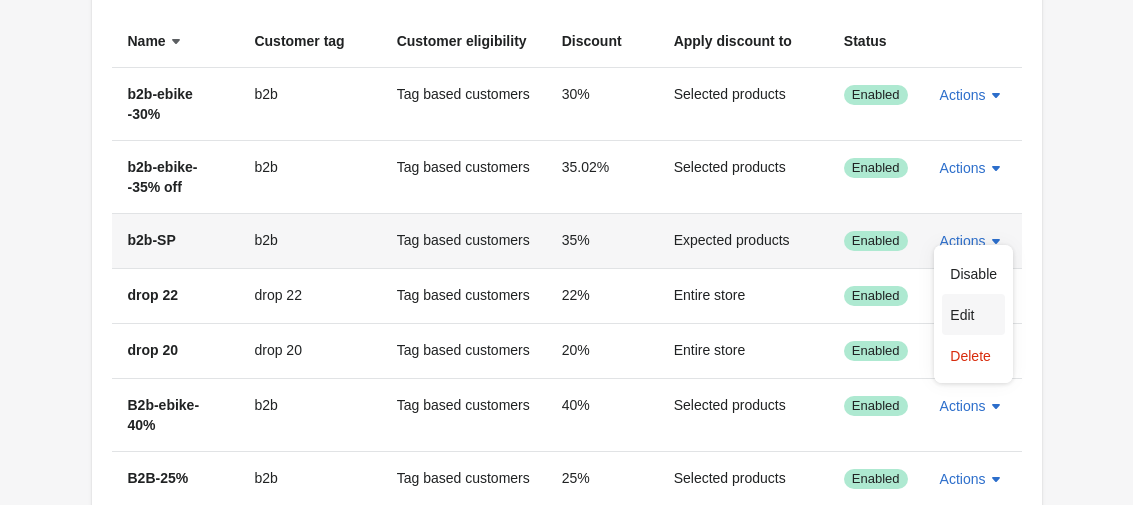 click on "Edit" at bounding box center [973, 315] 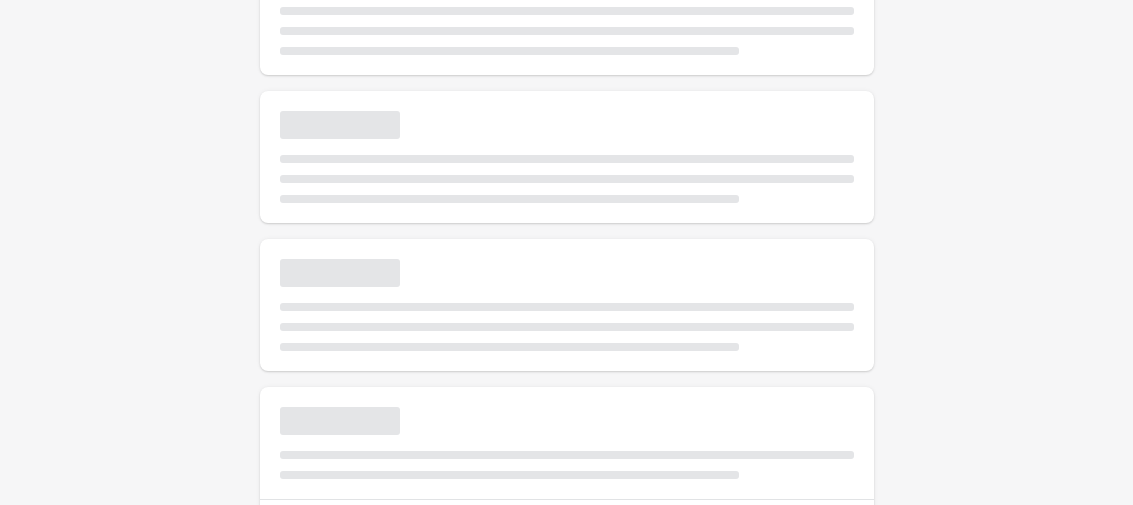 select on "*" 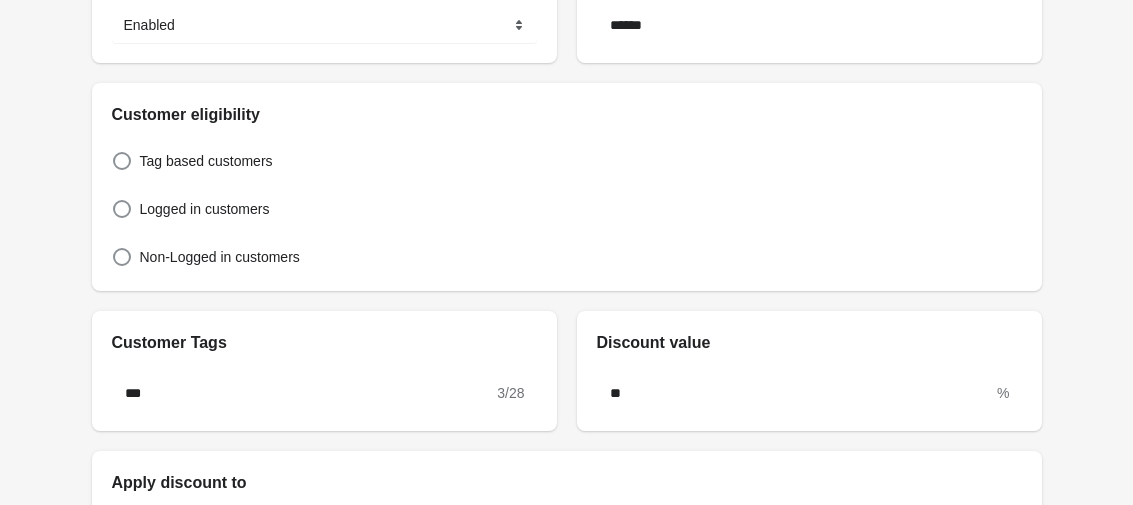 click on "Tag based customers Logged in customers Non-Logged in customers" at bounding box center [567, 199] 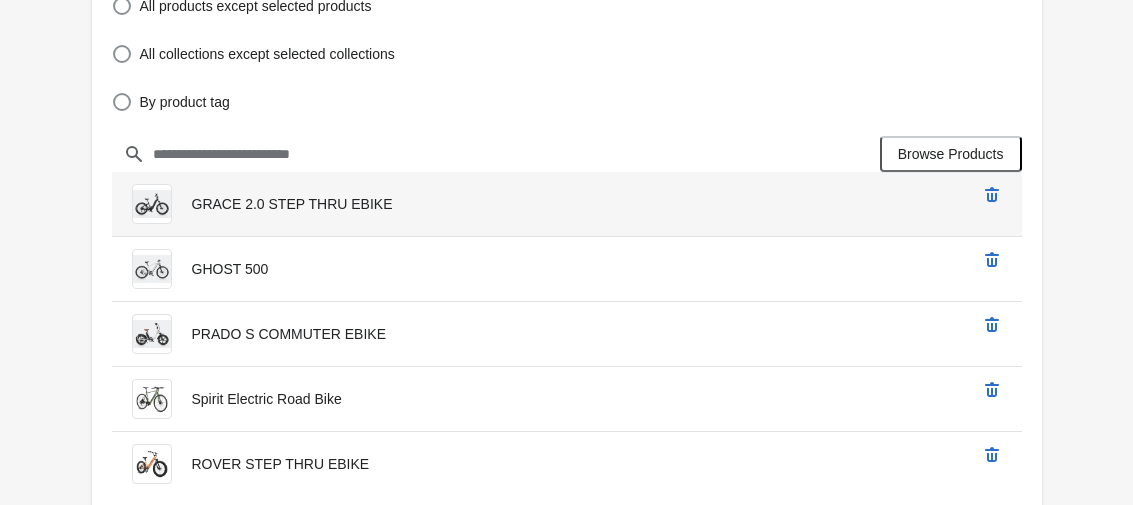 scroll, scrollTop: 933, scrollLeft: 0, axis: vertical 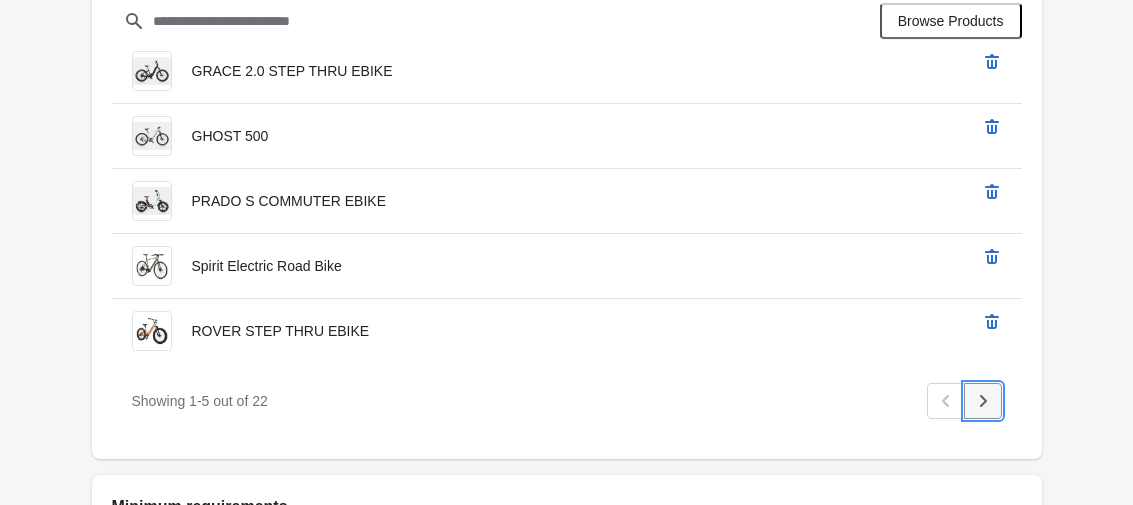 click 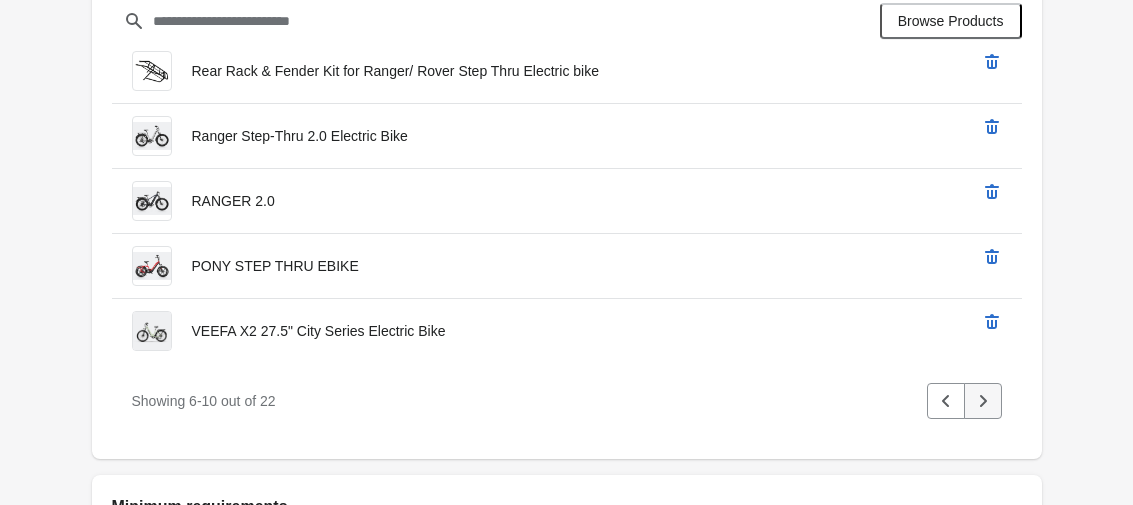 click 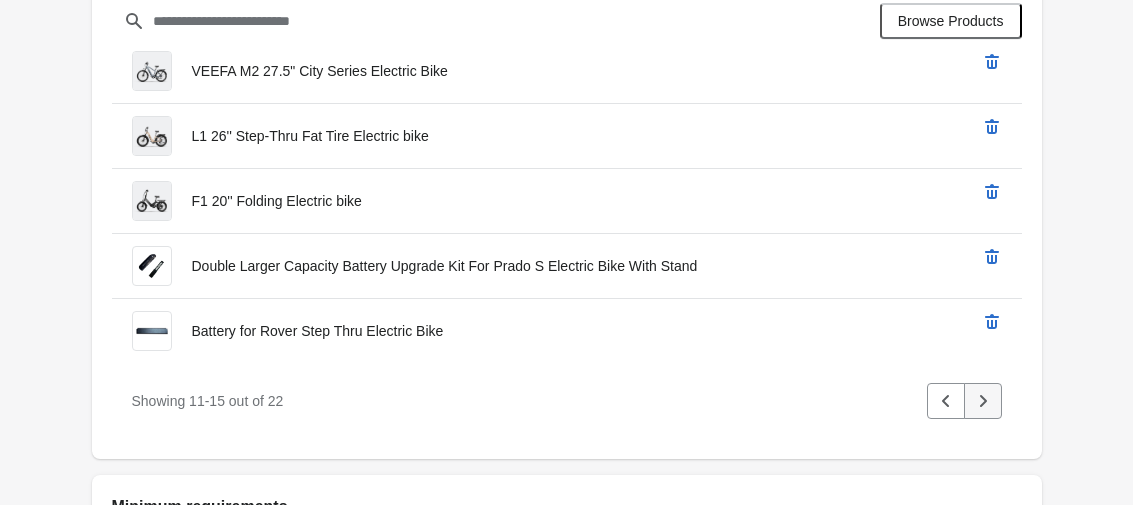 click 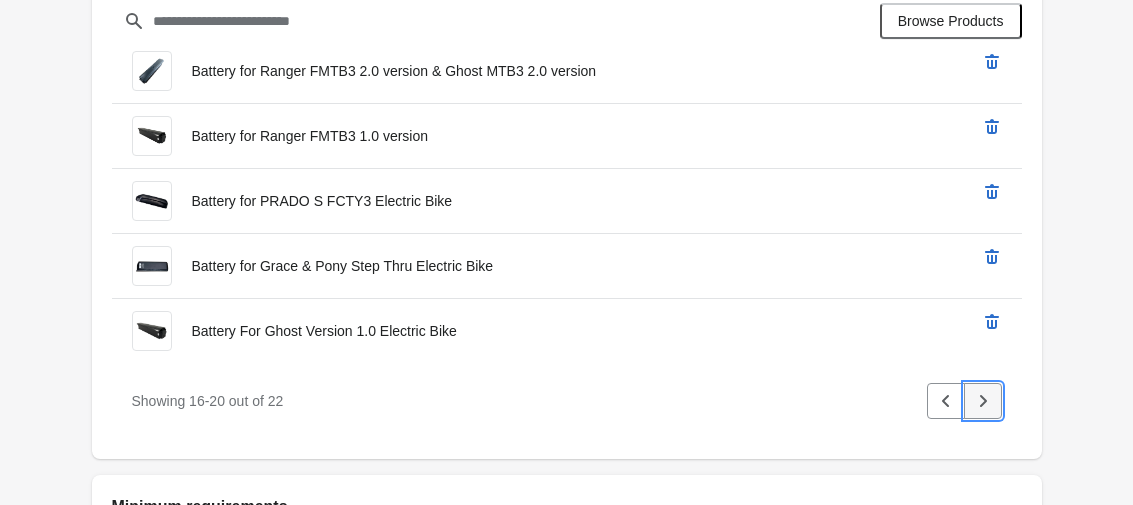 click 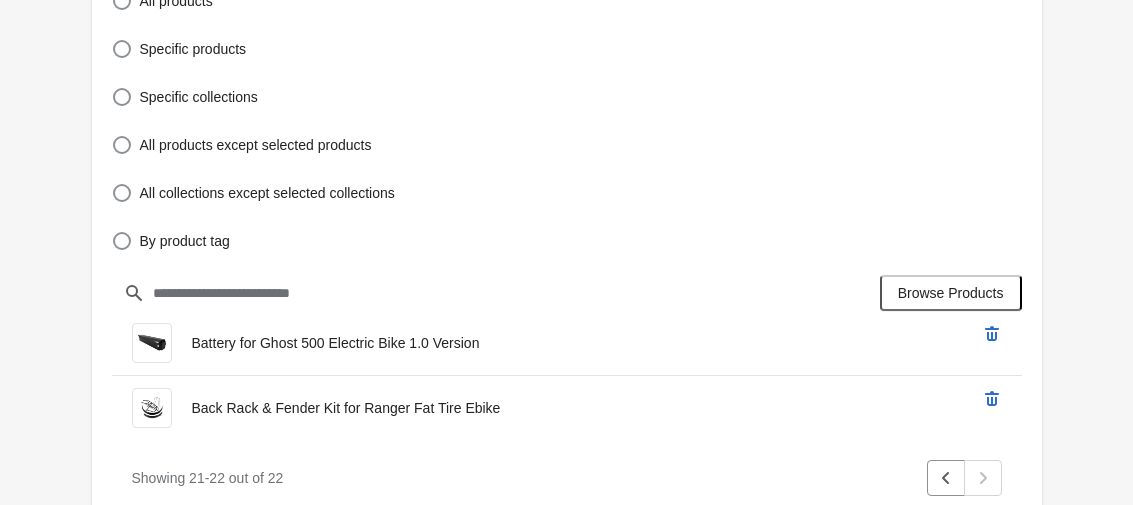 scroll, scrollTop: 800, scrollLeft: 0, axis: vertical 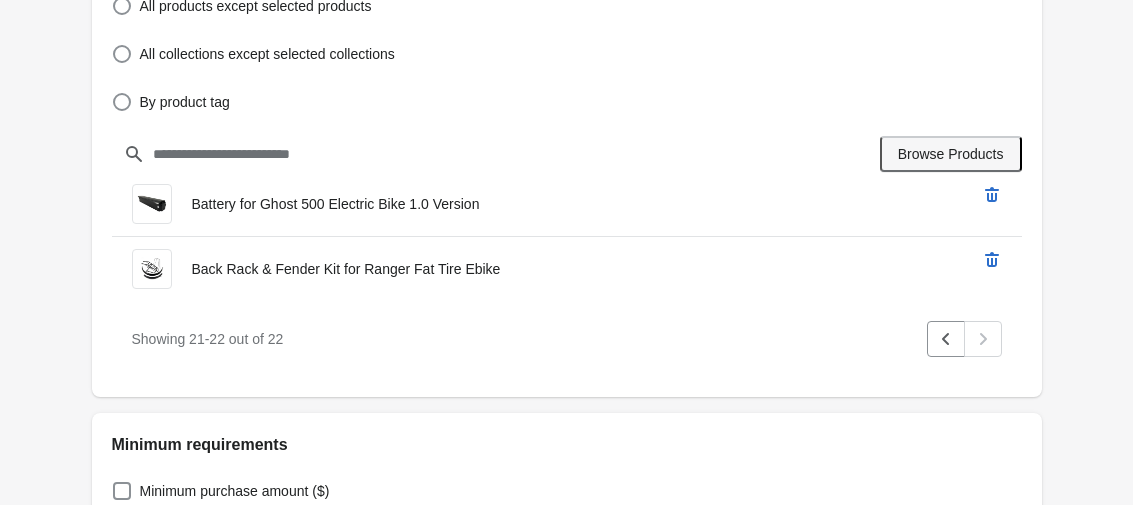 click on "Browse Products" at bounding box center [951, 154] 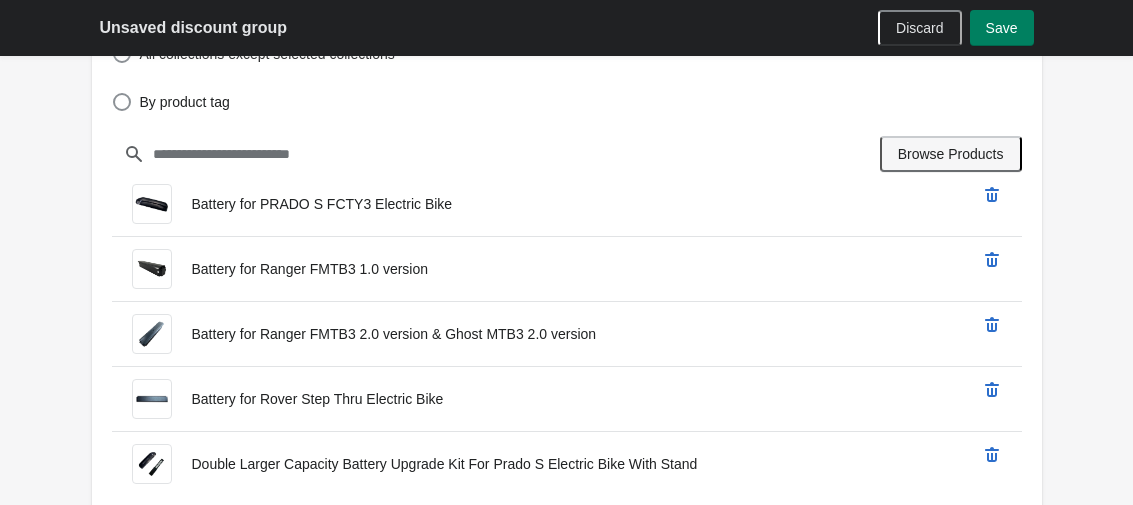 click on "Browse Products" at bounding box center (951, 154) 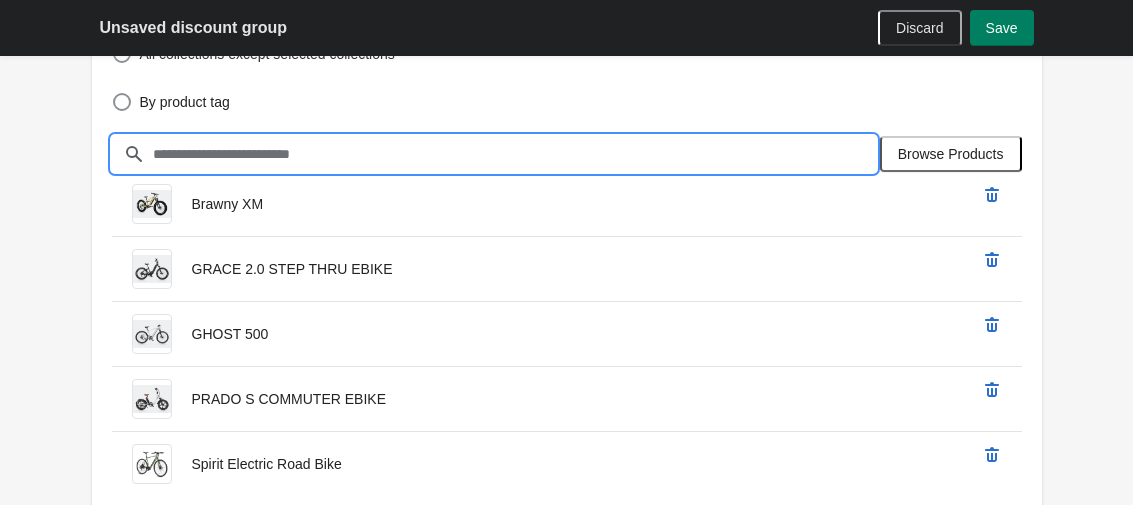 click at bounding box center (514, 154) 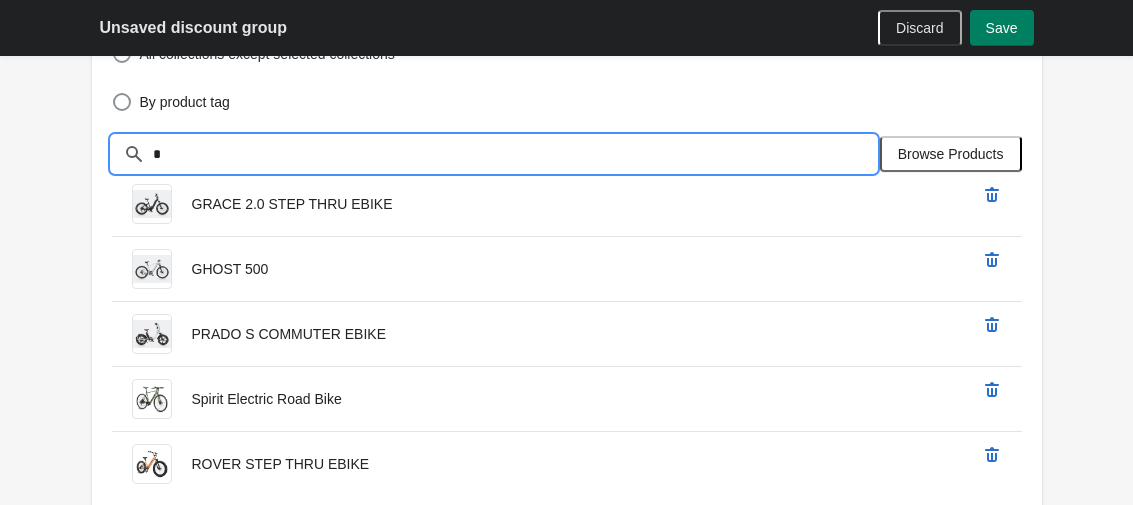 type 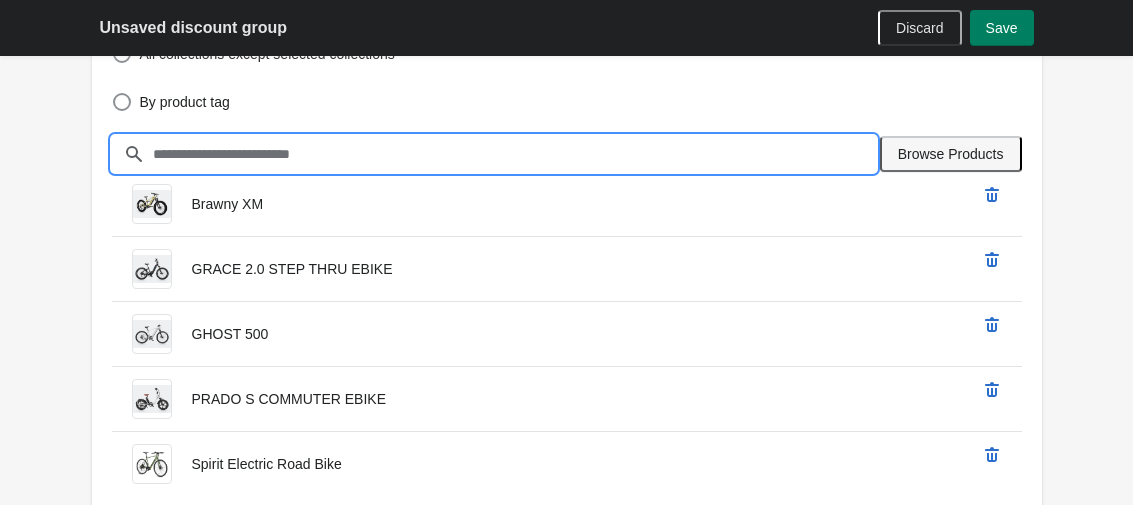 click on "Browse Products" at bounding box center (951, 154) 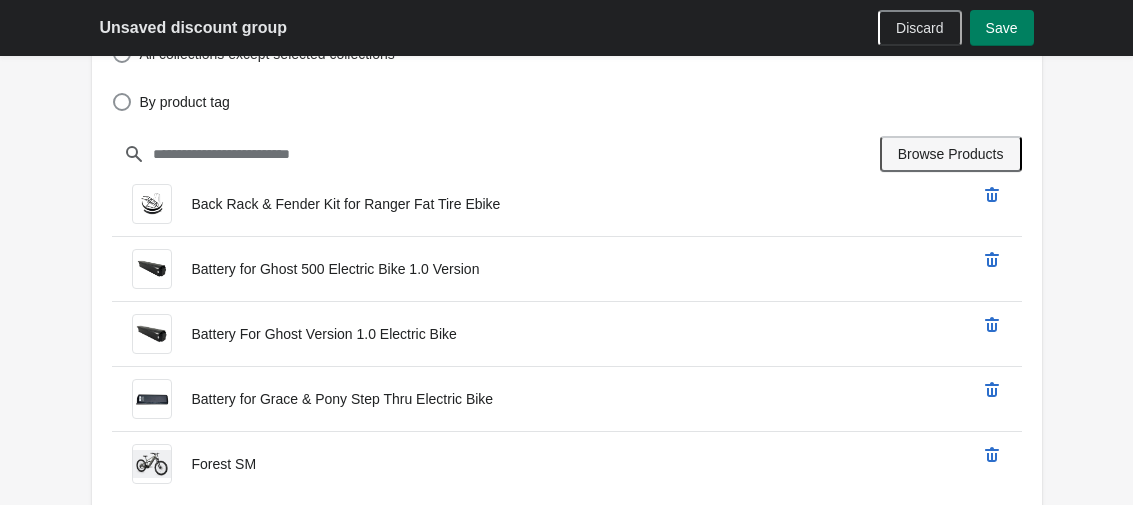 click on "Browse Products" at bounding box center [951, 154] 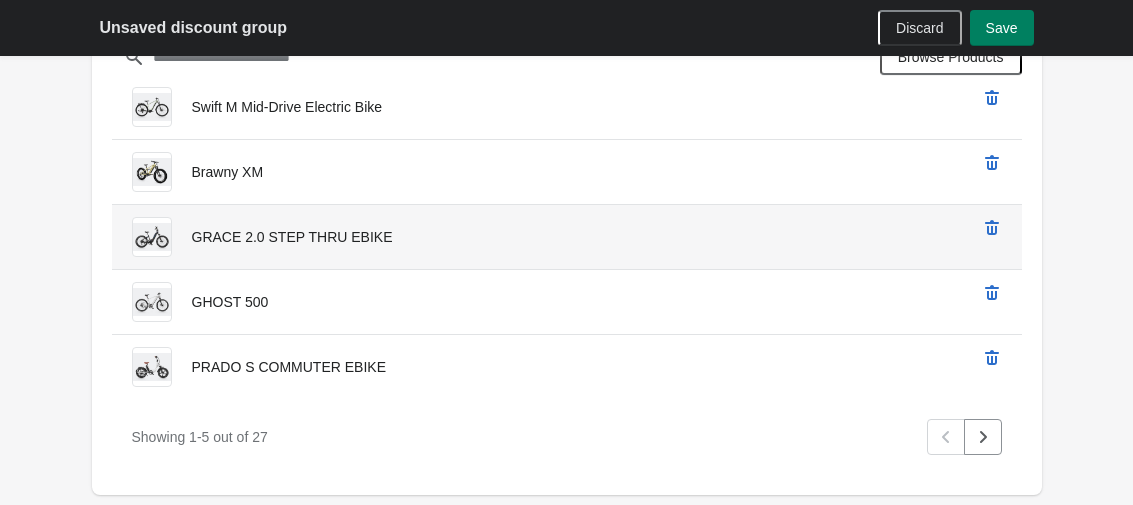 scroll, scrollTop: 933, scrollLeft: 0, axis: vertical 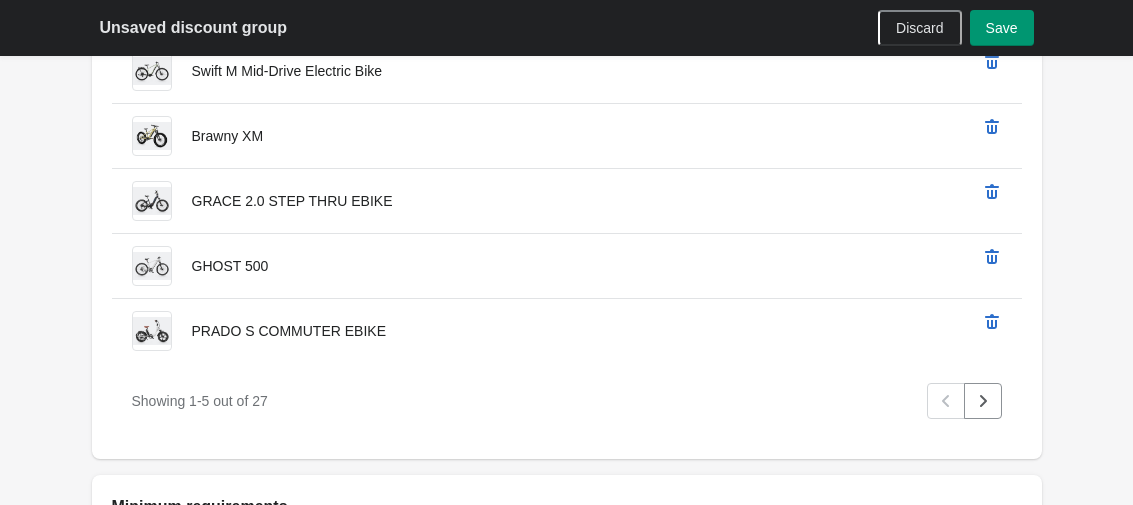 click on "Save" at bounding box center (1002, 28) 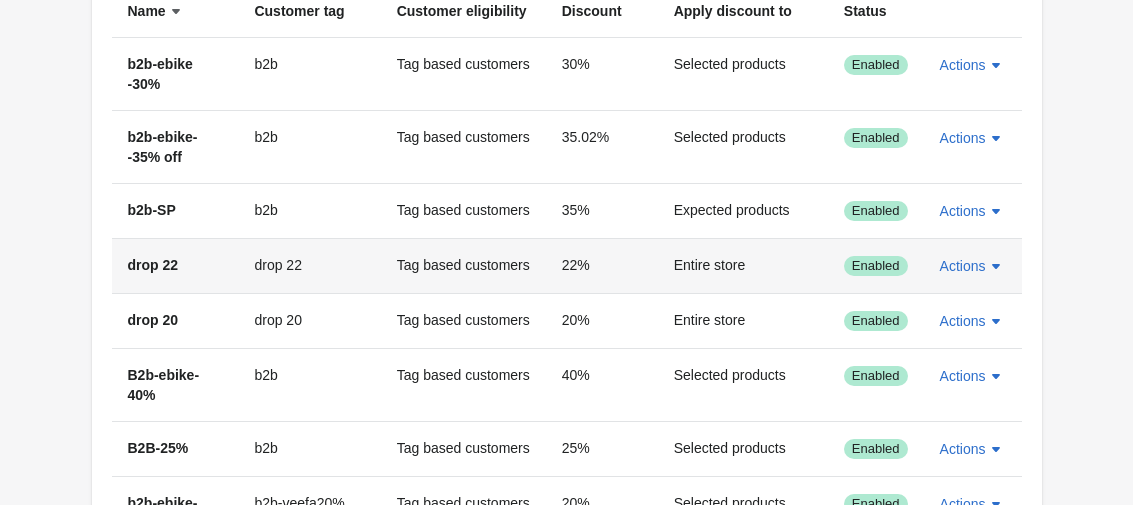 scroll, scrollTop: 133, scrollLeft: 0, axis: vertical 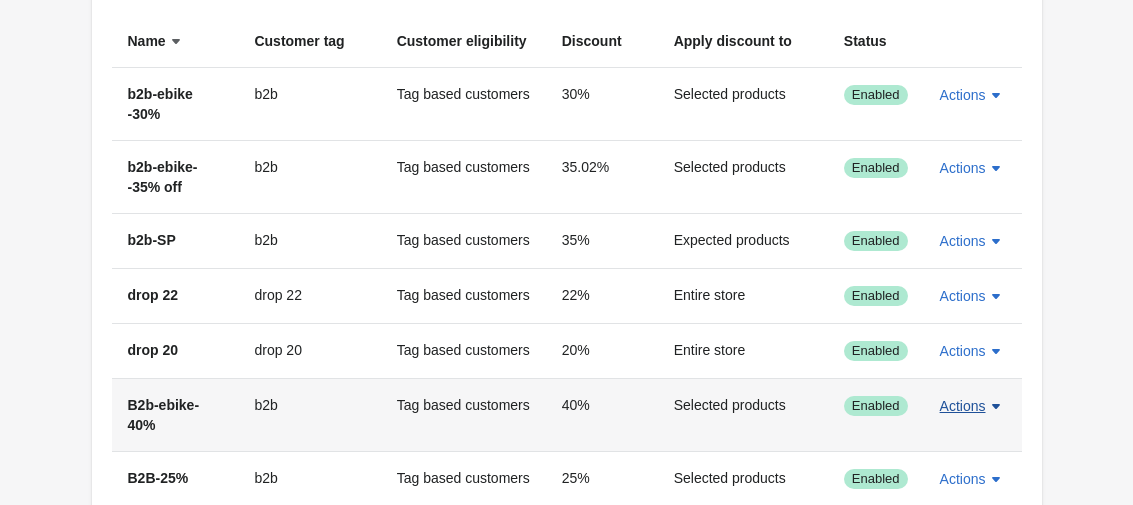 click on "Actions" at bounding box center (963, 406) 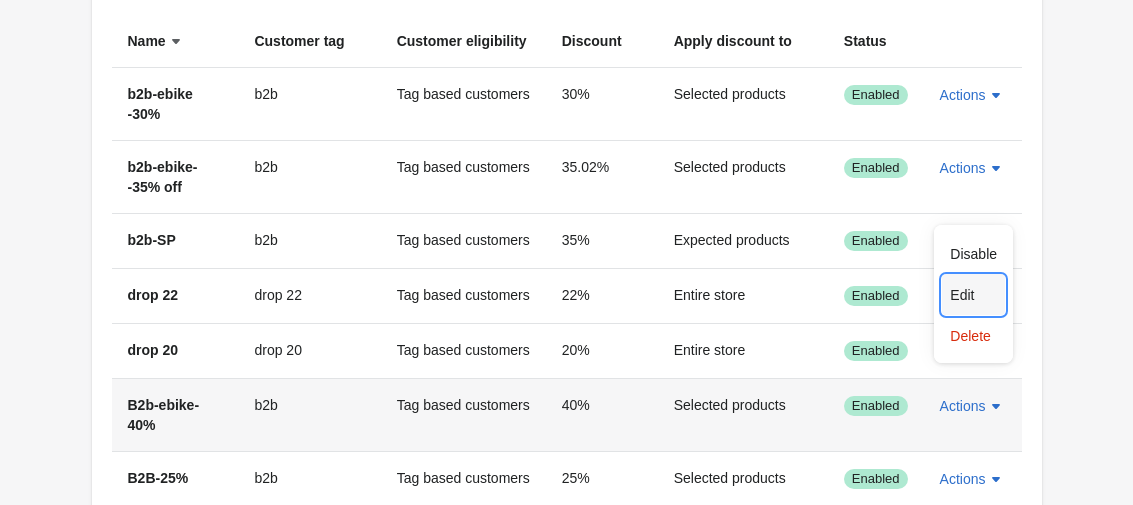 click on "Edit" at bounding box center [973, 295] 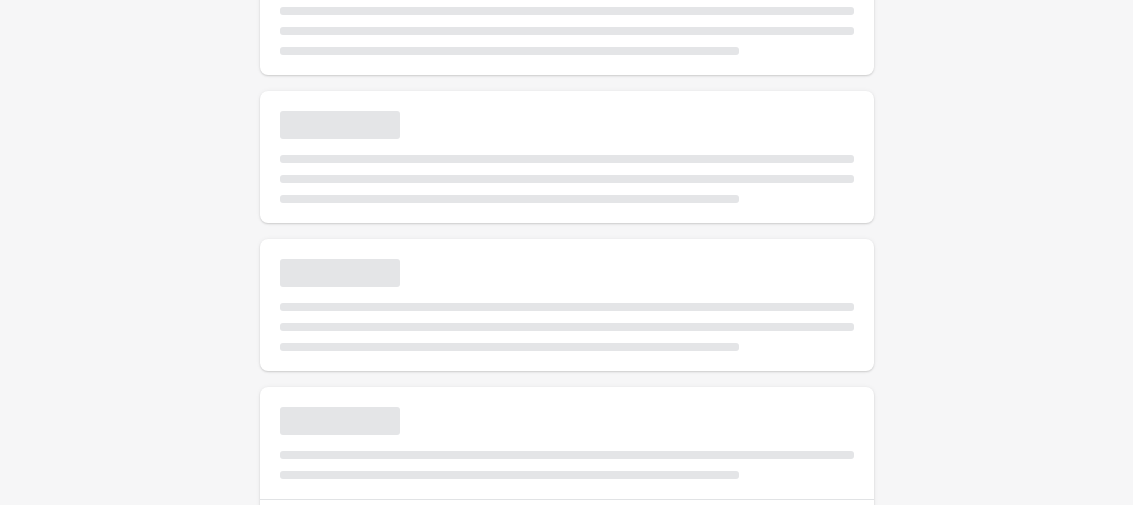 select on "*" 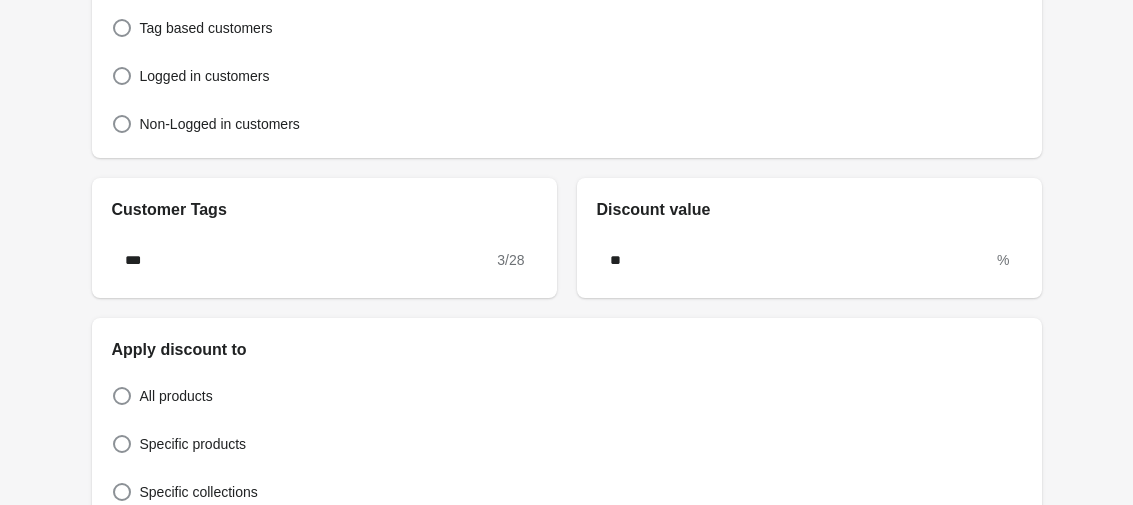 scroll, scrollTop: 0, scrollLeft: 0, axis: both 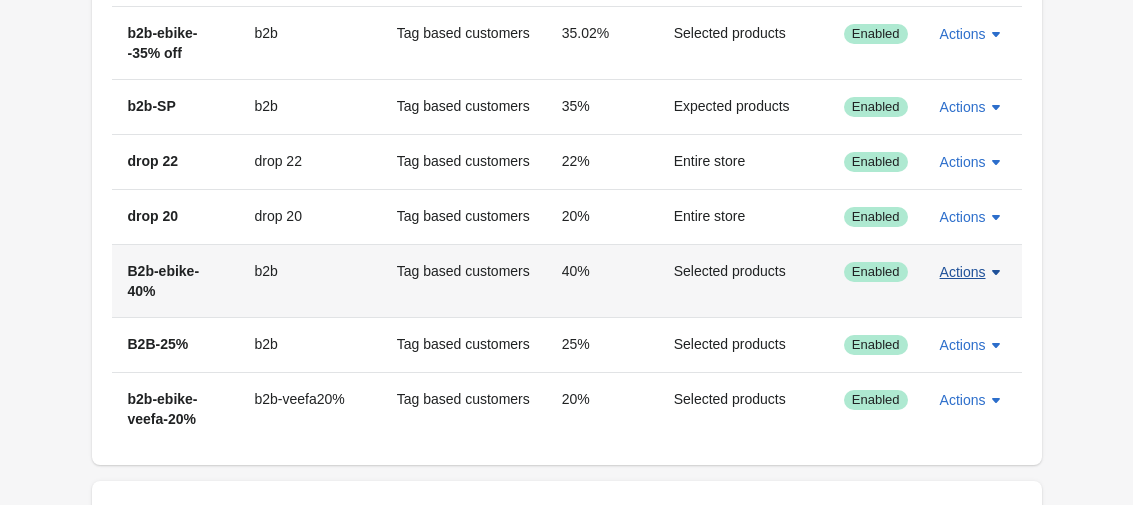 click on "Actions" at bounding box center (963, 272) 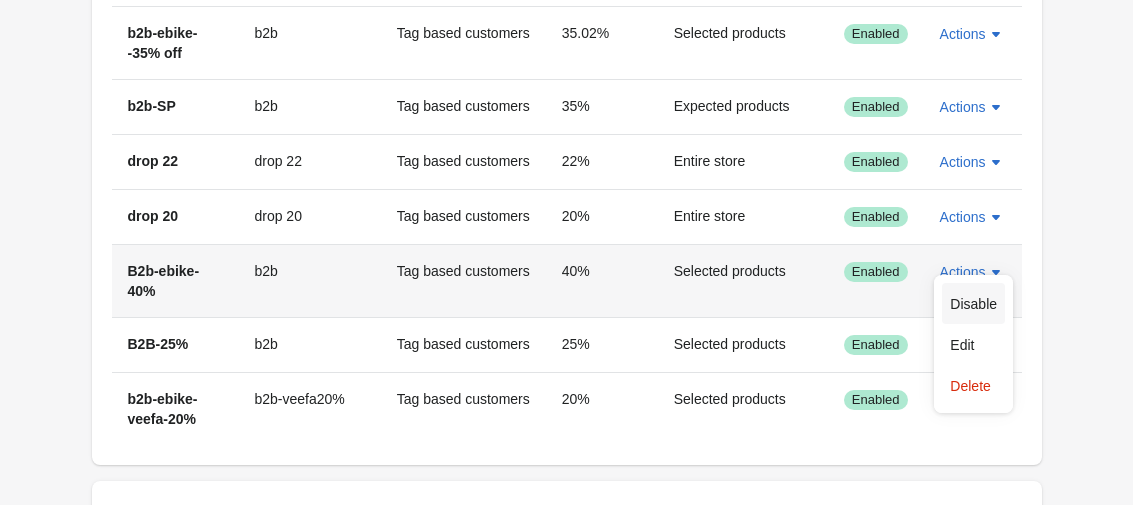 click on "Disable" at bounding box center (973, 304) 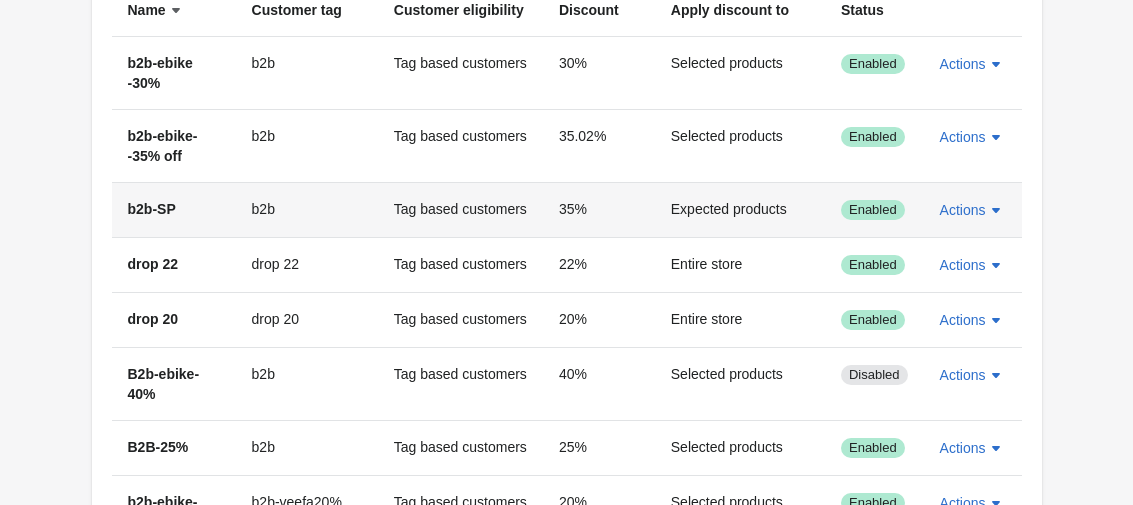 scroll, scrollTop: 133, scrollLeft: 0, axis: vertical 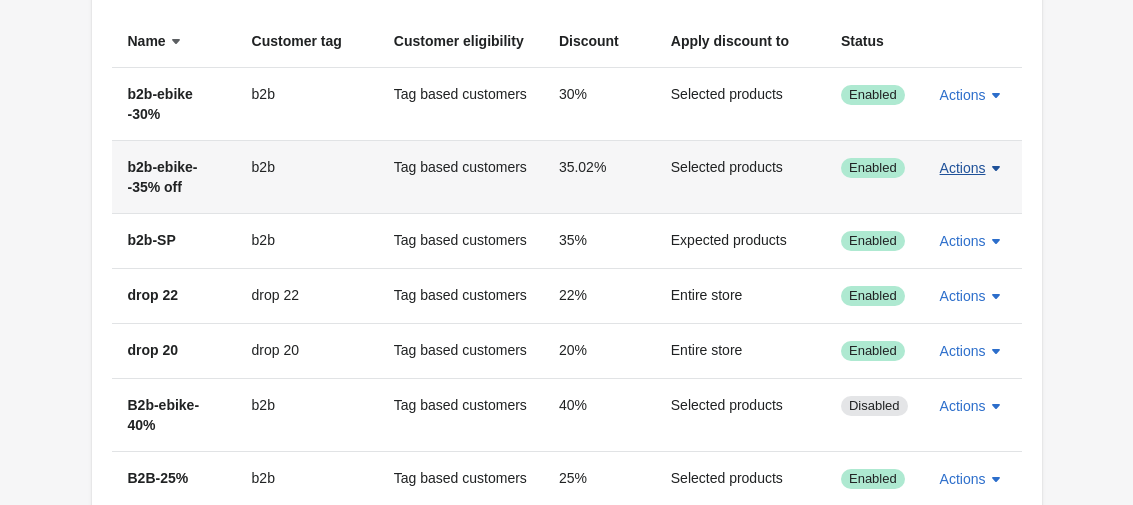click on "Actions" at bounding box center (963, 168) 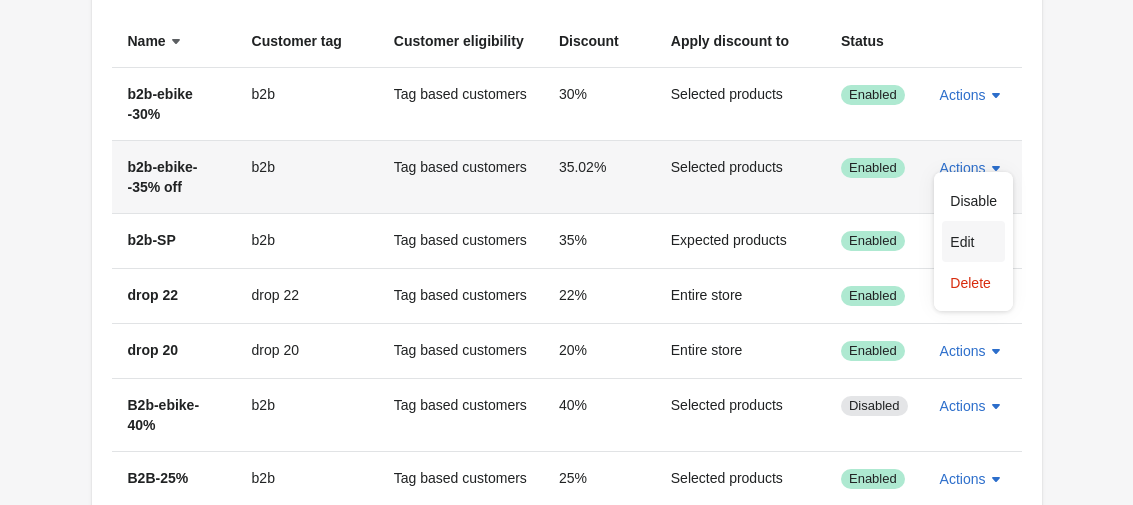 click on "Edit" at bounding box center (973, 242) 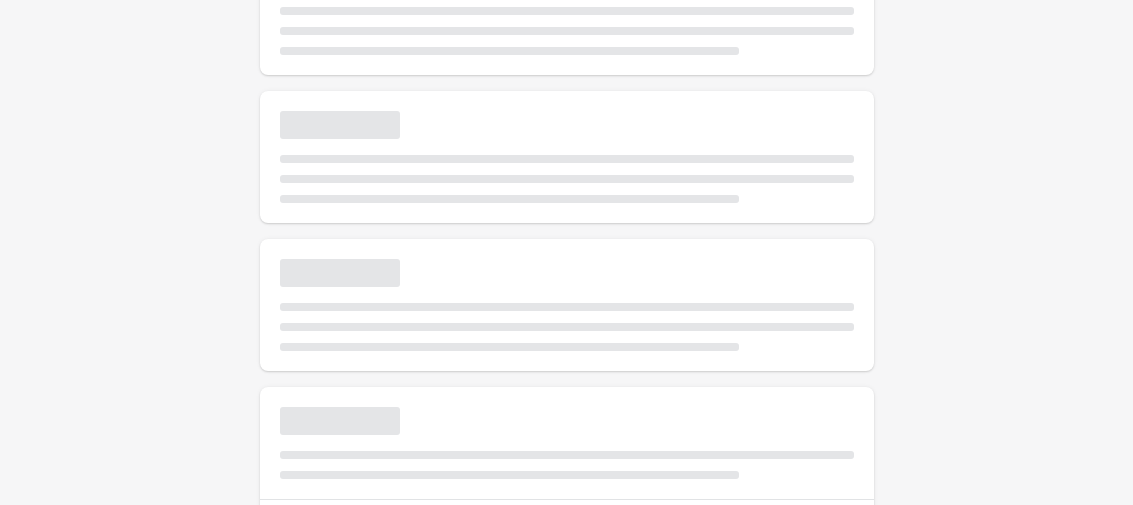 select on "*" 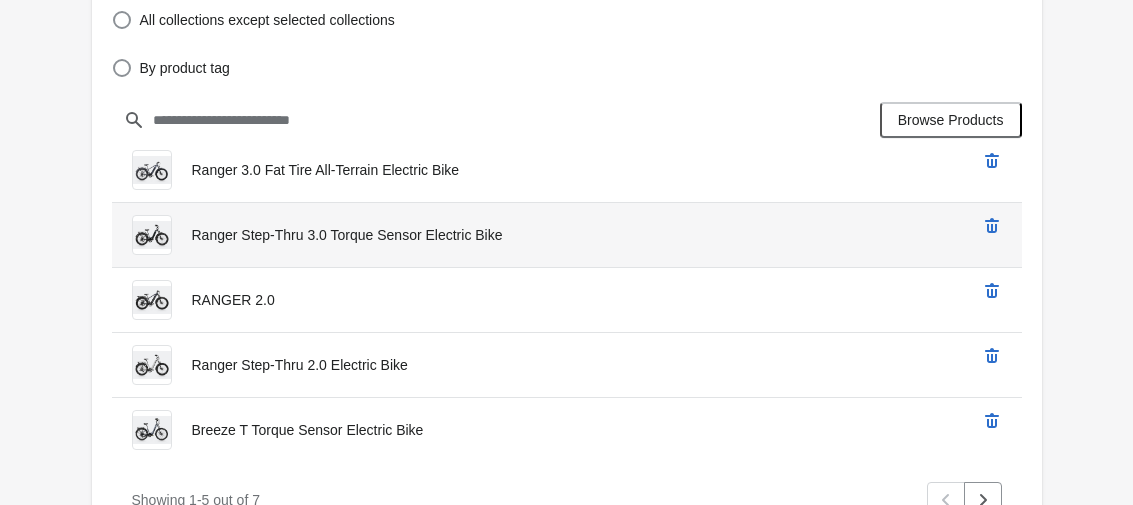 scroll, scrollTop: 800, scrollLeft: 0, axis: vertical 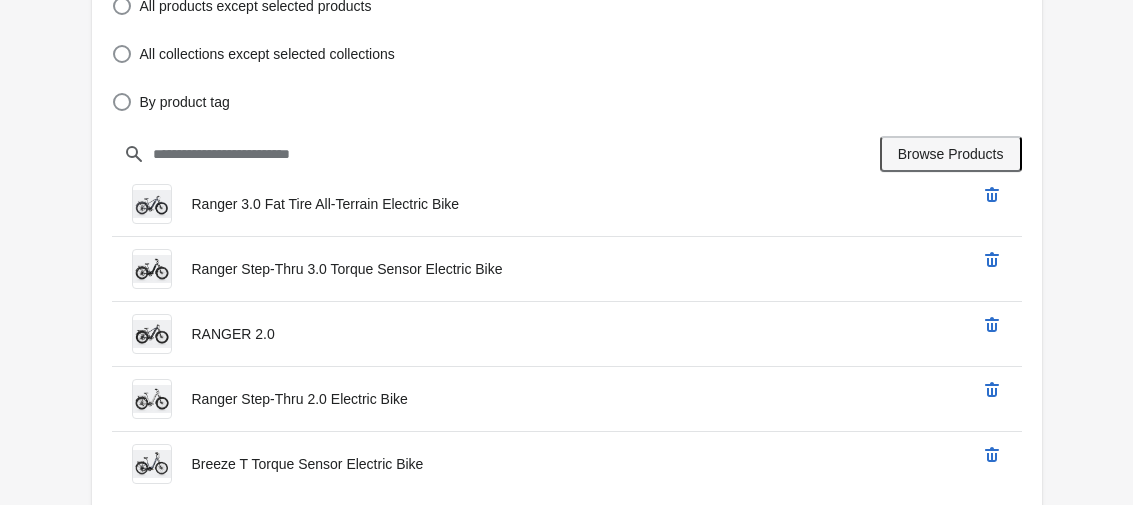 click on "Browse Products" at bounding box center [951, 154] 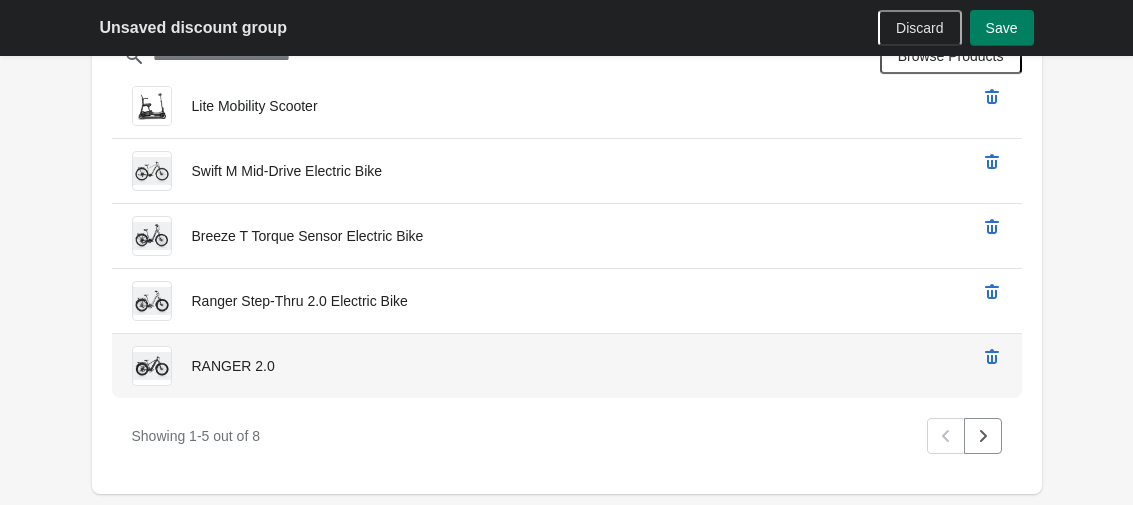 scroll, scrollTop: 933, scrollLeft: 0, axis: vertical 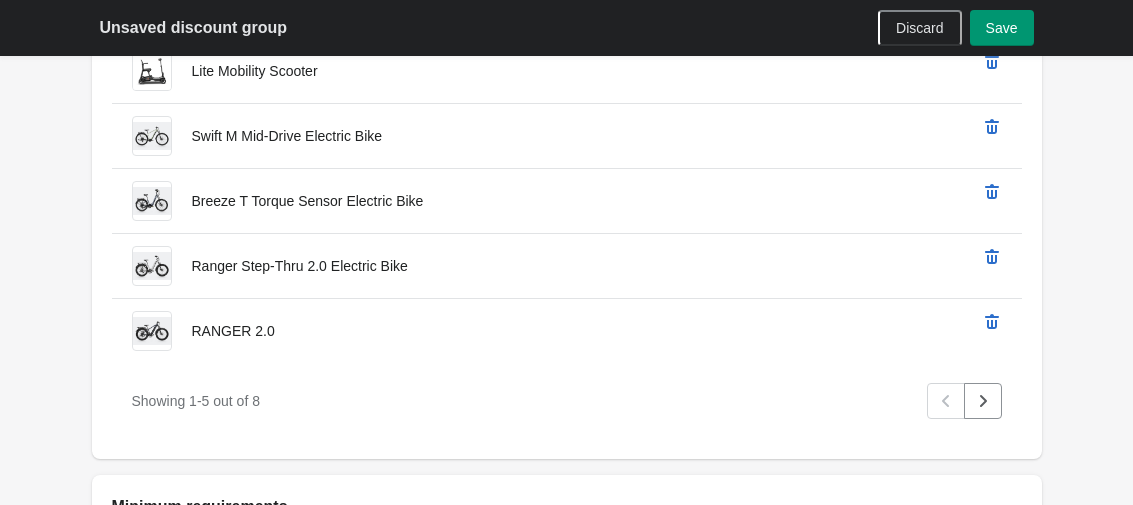 click on "Save" at bounding box center [1002, 28] 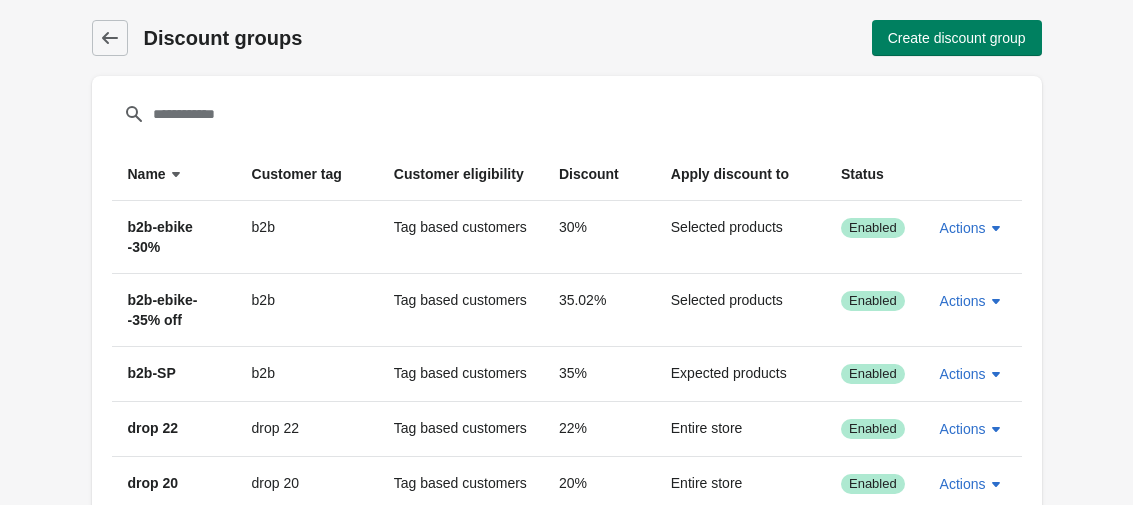 scroll, scrollTop: 267, scrollLeft: 0, axis: vertical 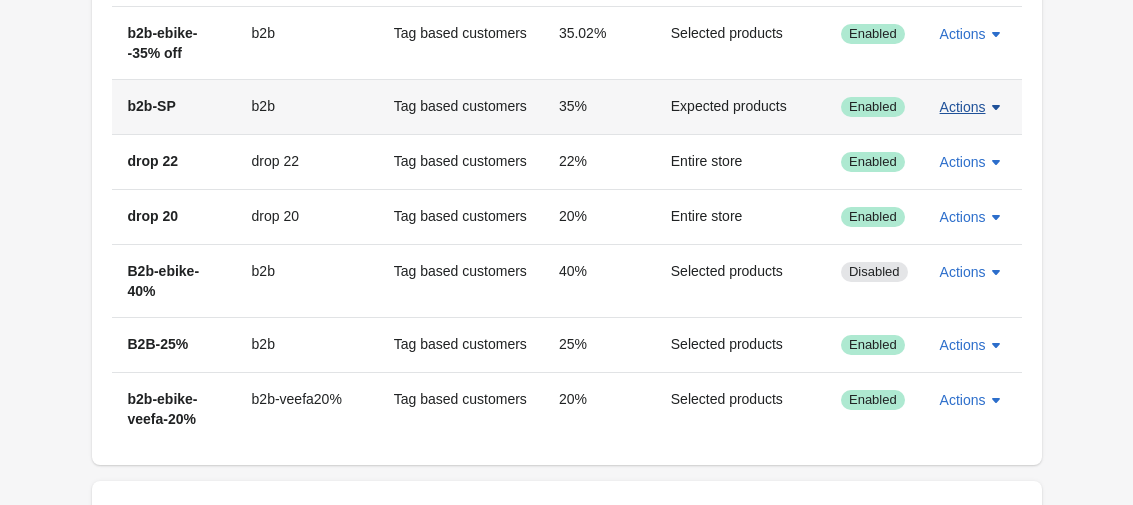 click on "Actions" at bounding box center [963, 107] 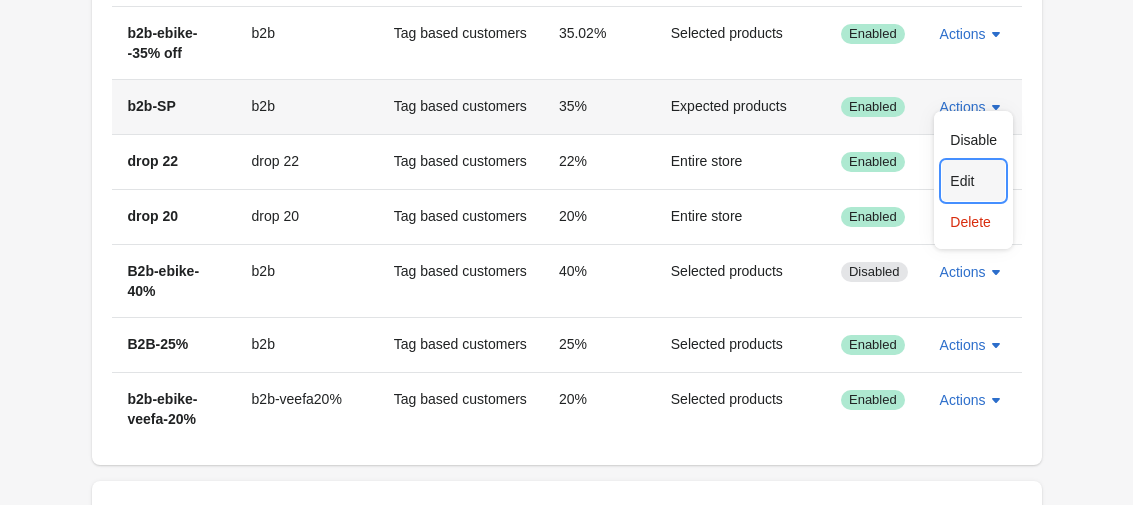 click on "Edit" at bounding box center [973, 181] 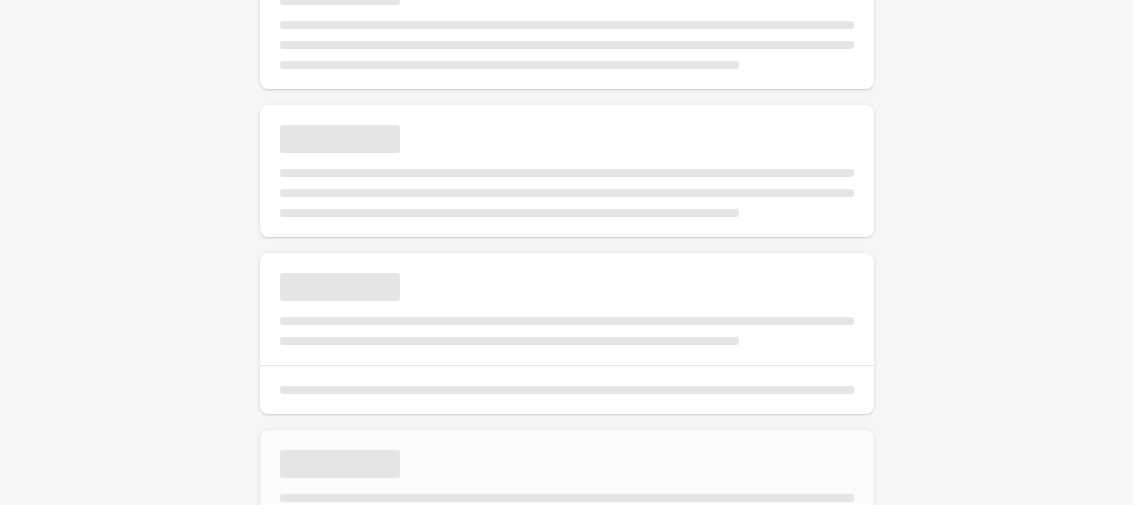 select on "*" 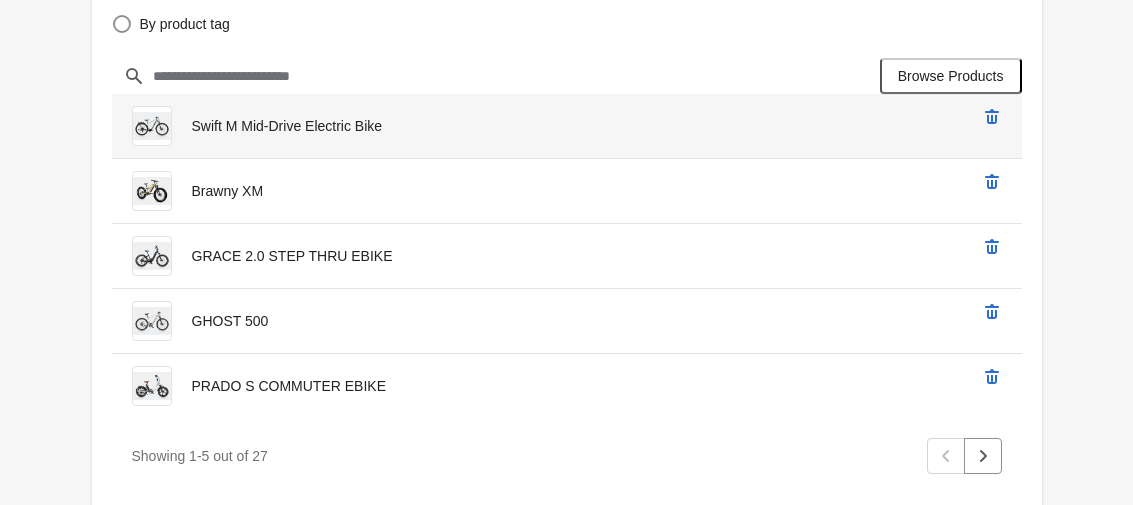 scroll, scrollTop: 933, scrollLeft: 0, axis: vertical 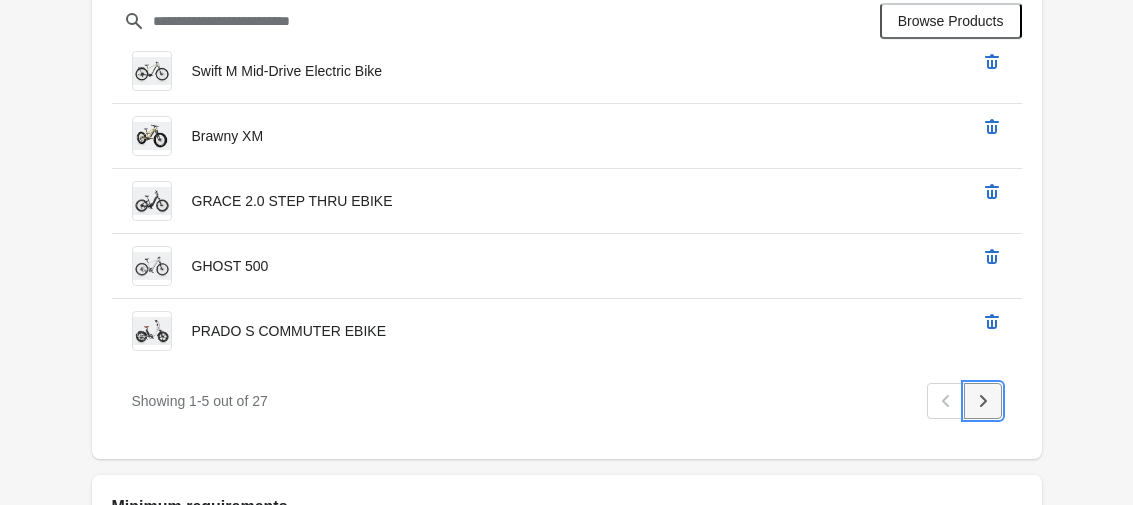 click at bounding box center [983, 401] 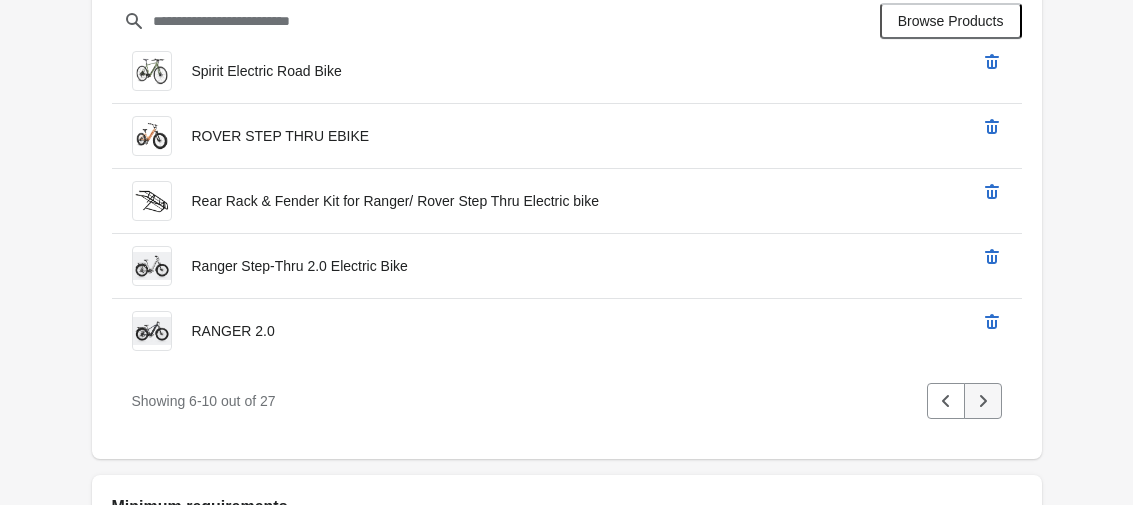 click at bounding box center [983, 401] 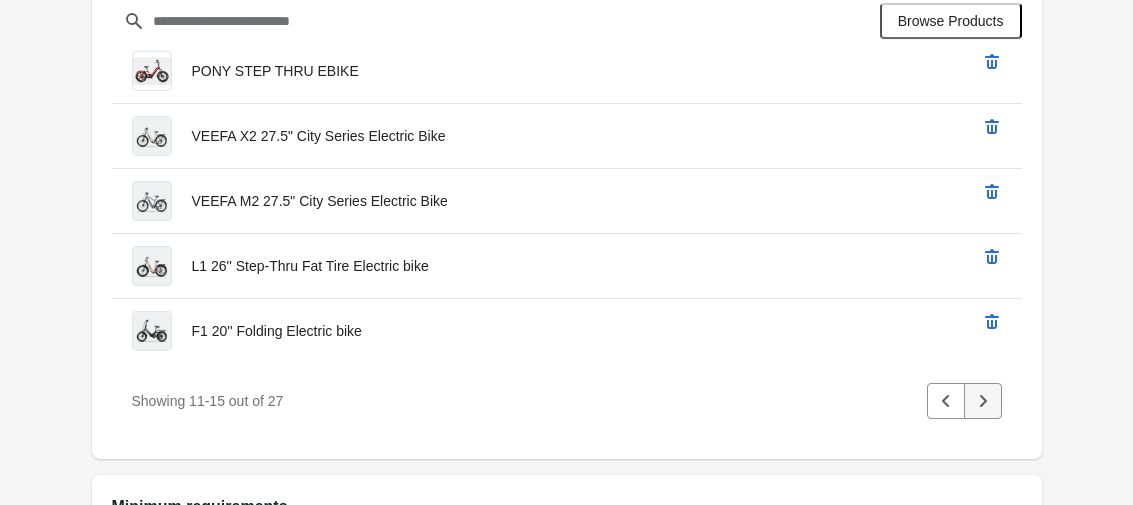 click at bounding box center [983, 401] 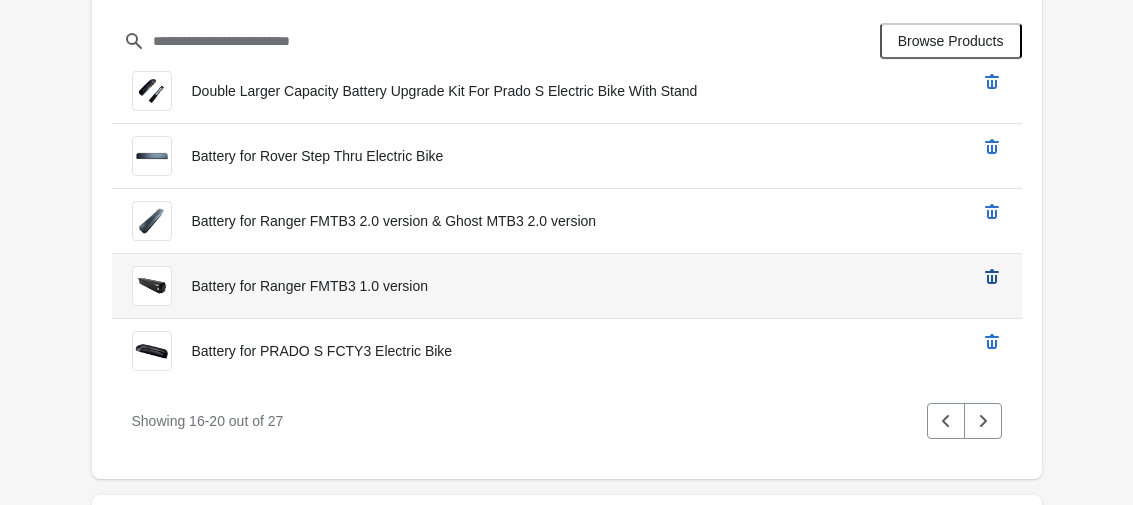 scroll, scrollTop: 933, scrollLeft: 0, axis: vertical 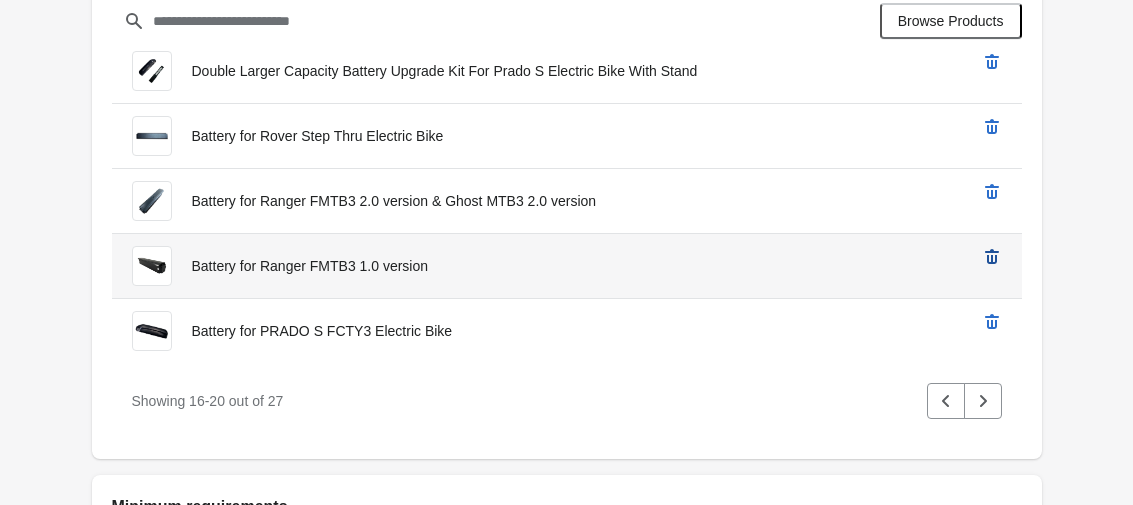click 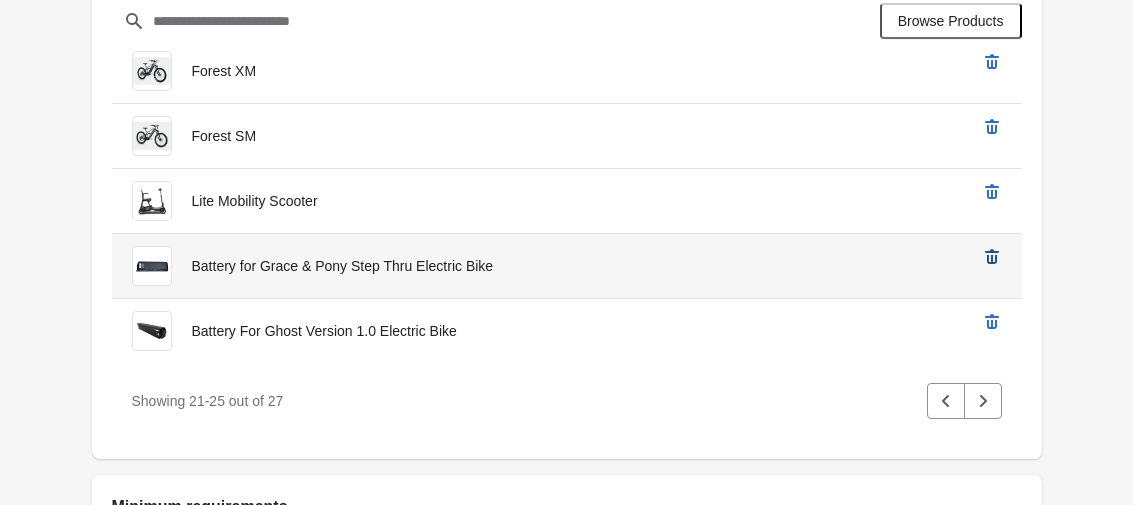 click 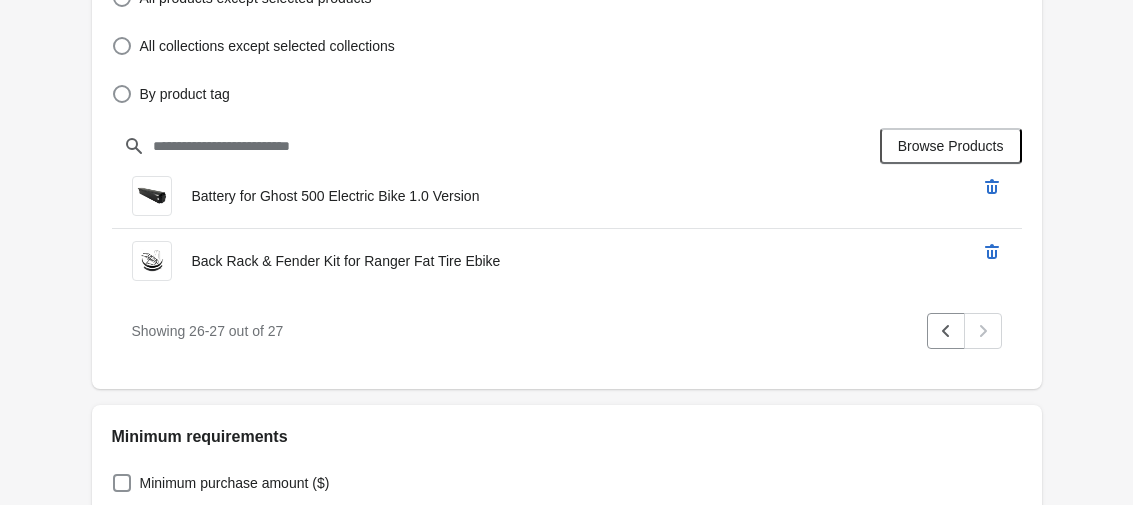 scroll, scrollTop: 533, scrollLeft: 0, axis: vertical 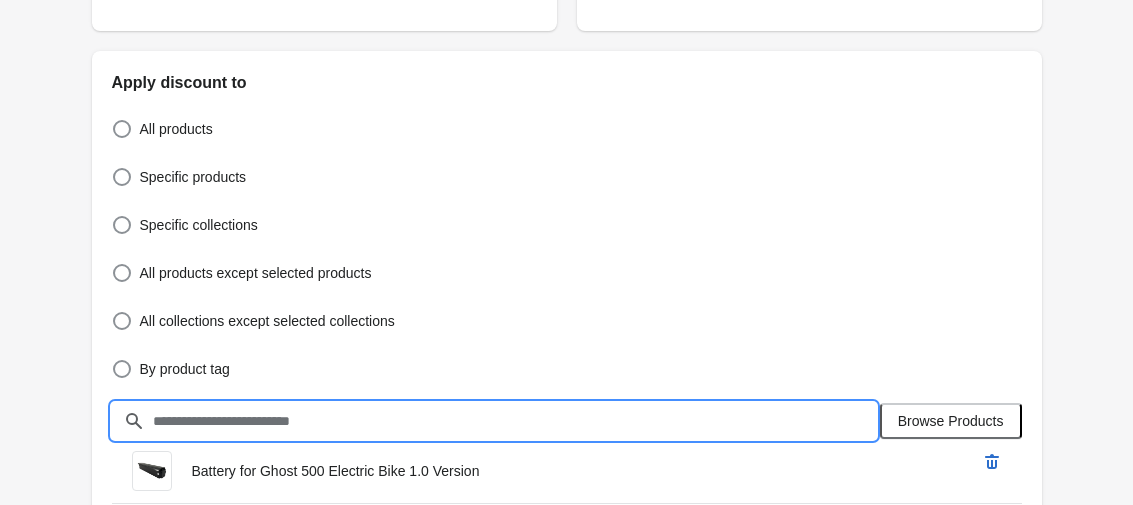 click at bounding box center (514, 421) 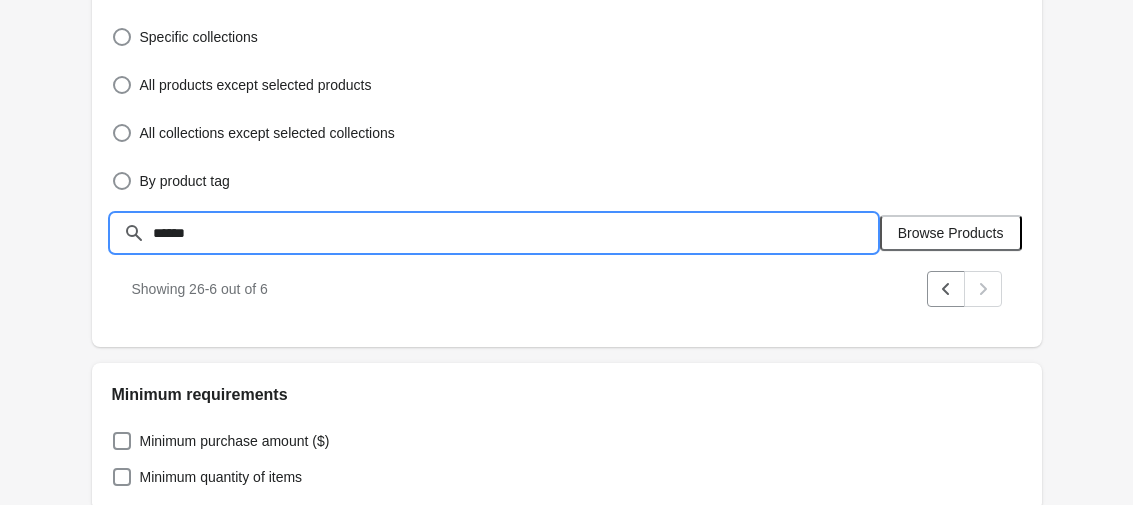 scroll, scrollTop: 800, scrollLeft: 0, axis: vertical 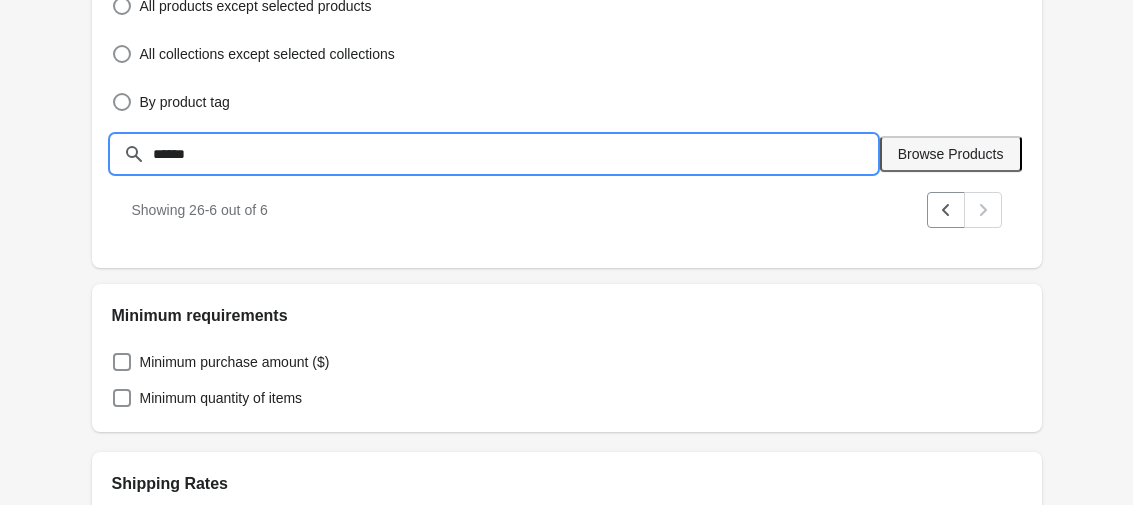 type on "******" 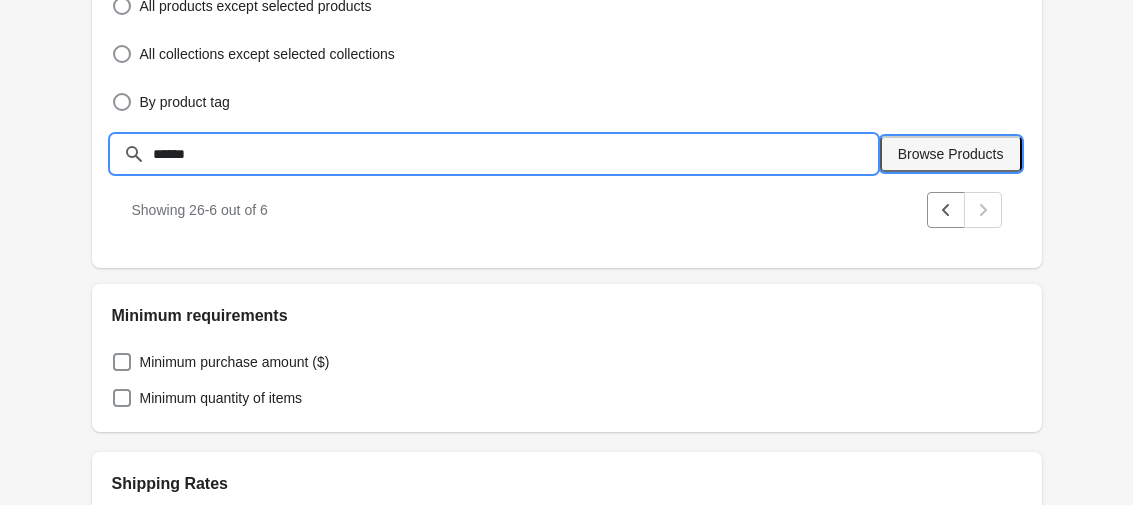click on "Browse Products" at bounding box center [951, 154] 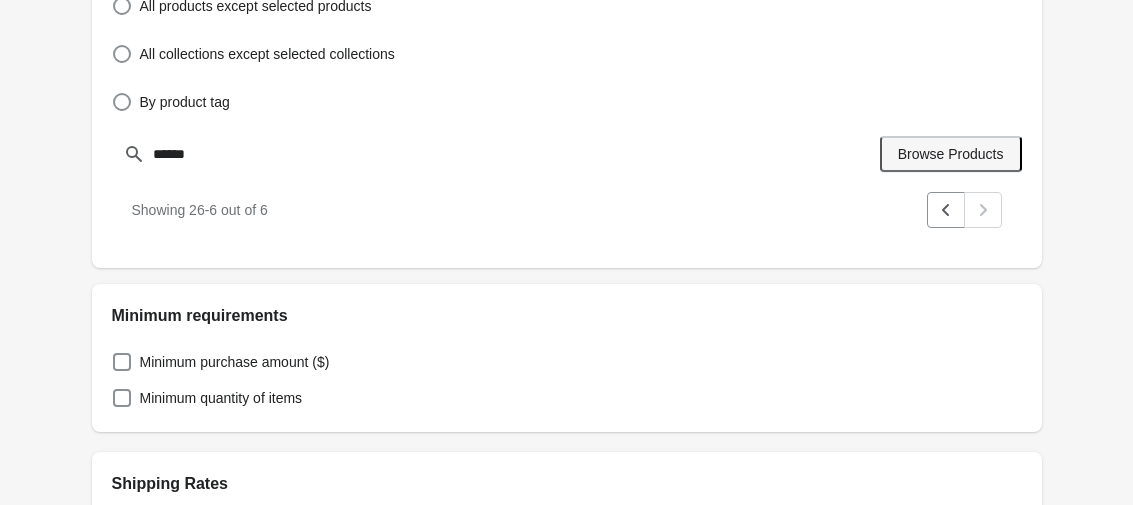 type 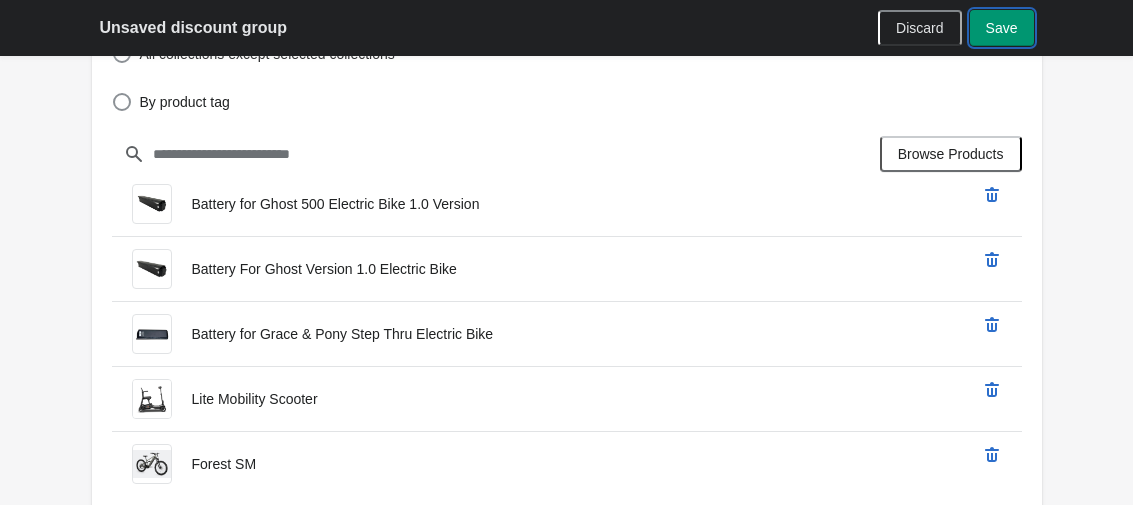 click on "Save" at bounding box center [1002, 28] 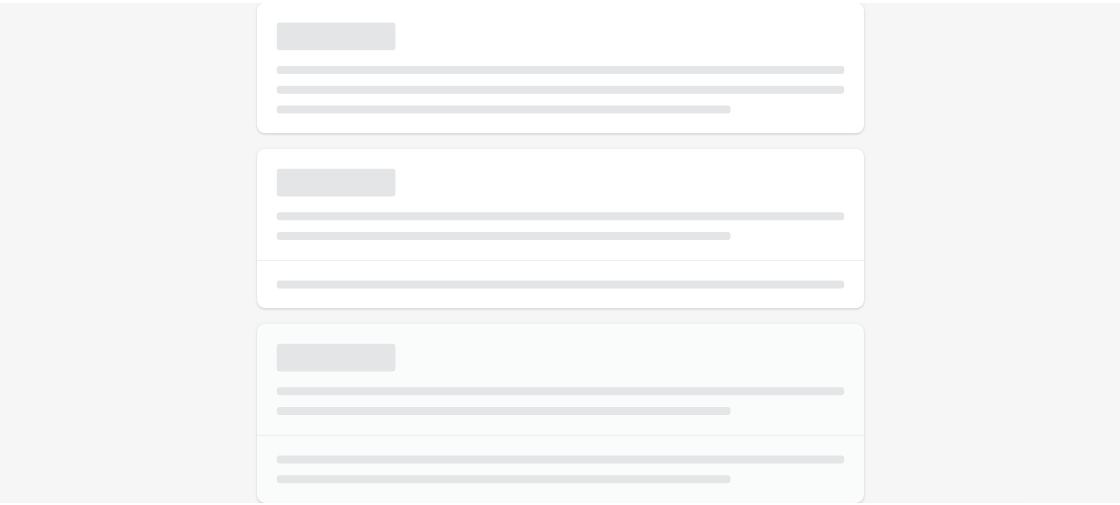 scroll, scrollTop: 800, scrollLeft: 0, axis: vertical 